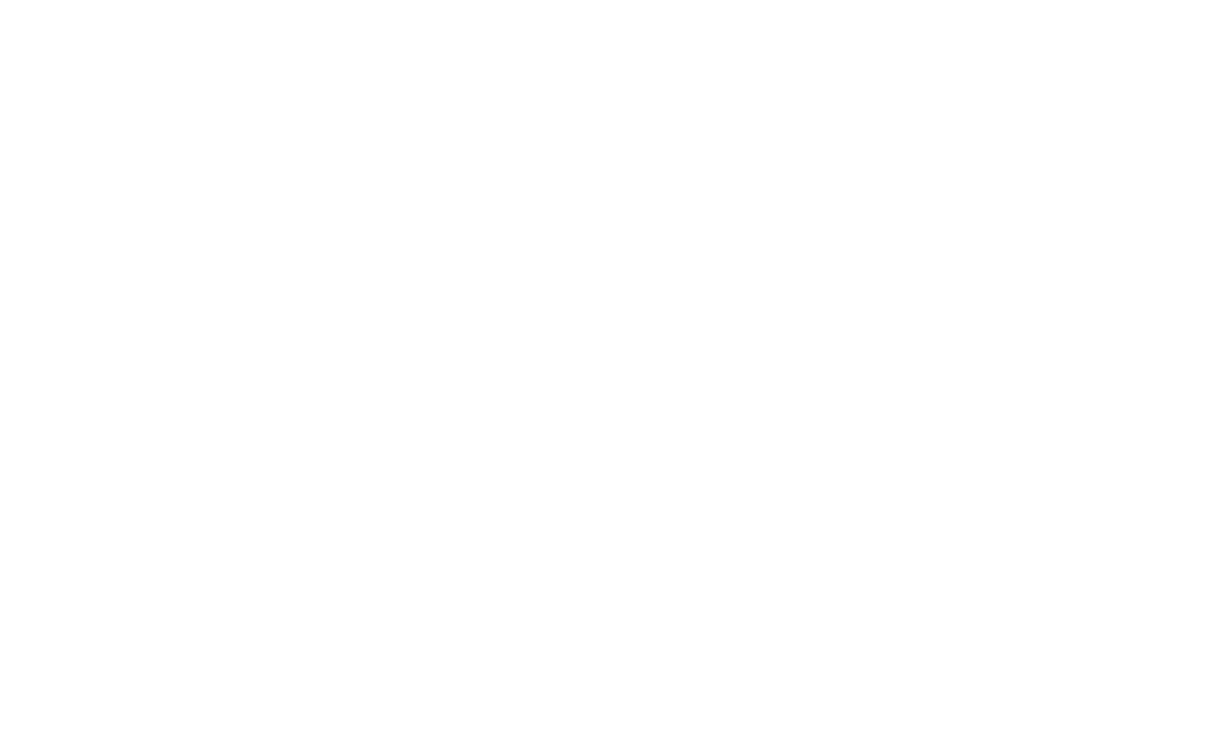 scroll, scrollTop: 0, scrollLeft: 0, axis: both 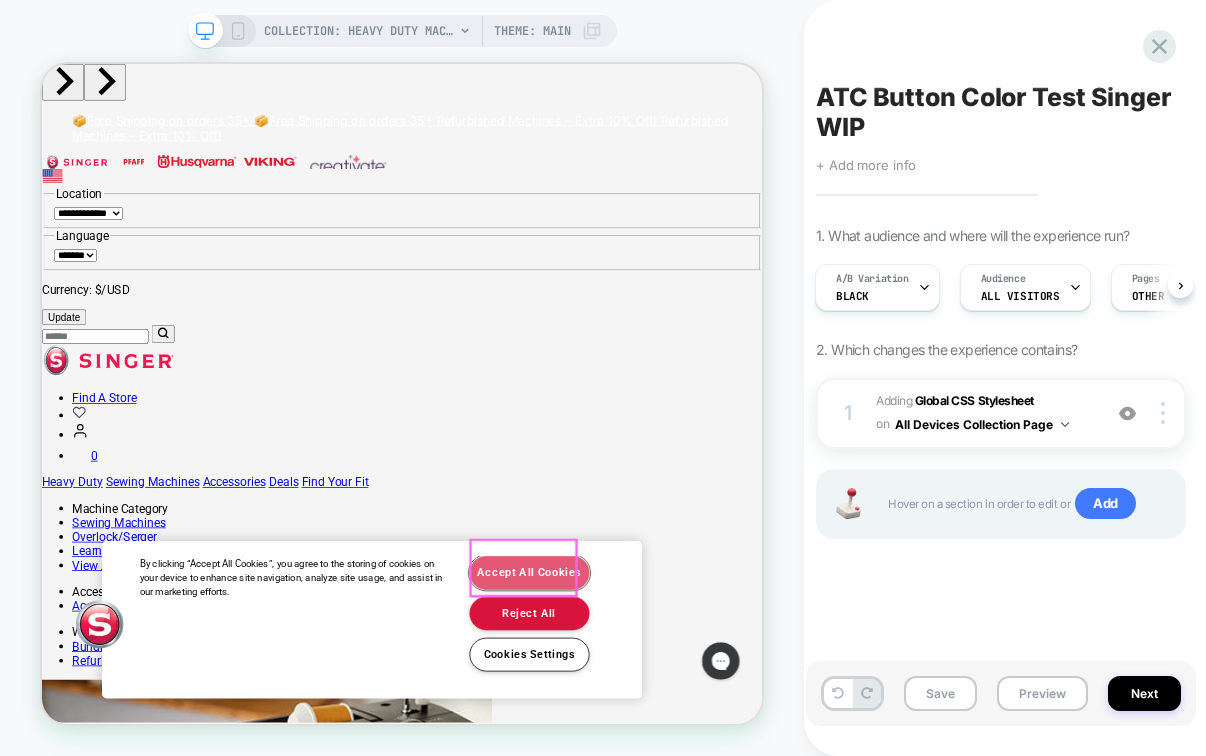 click on "Accept All Cookies" at bounding box center (692, 742) 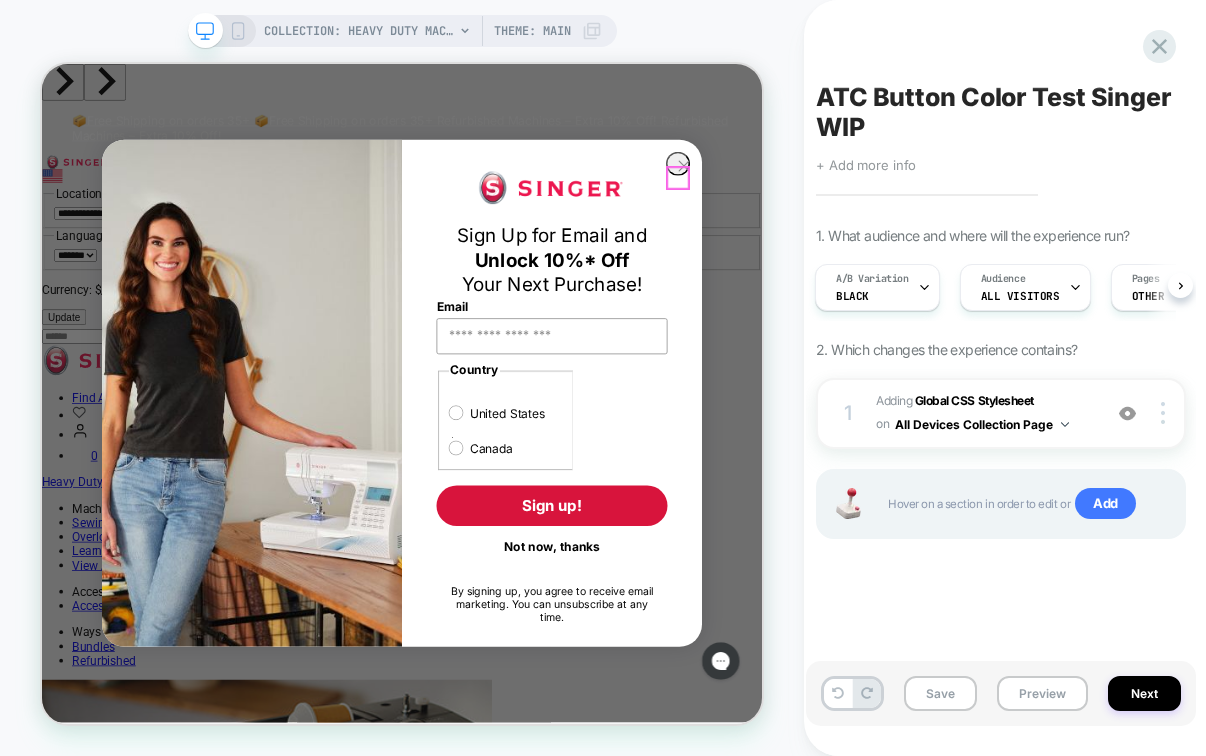 click 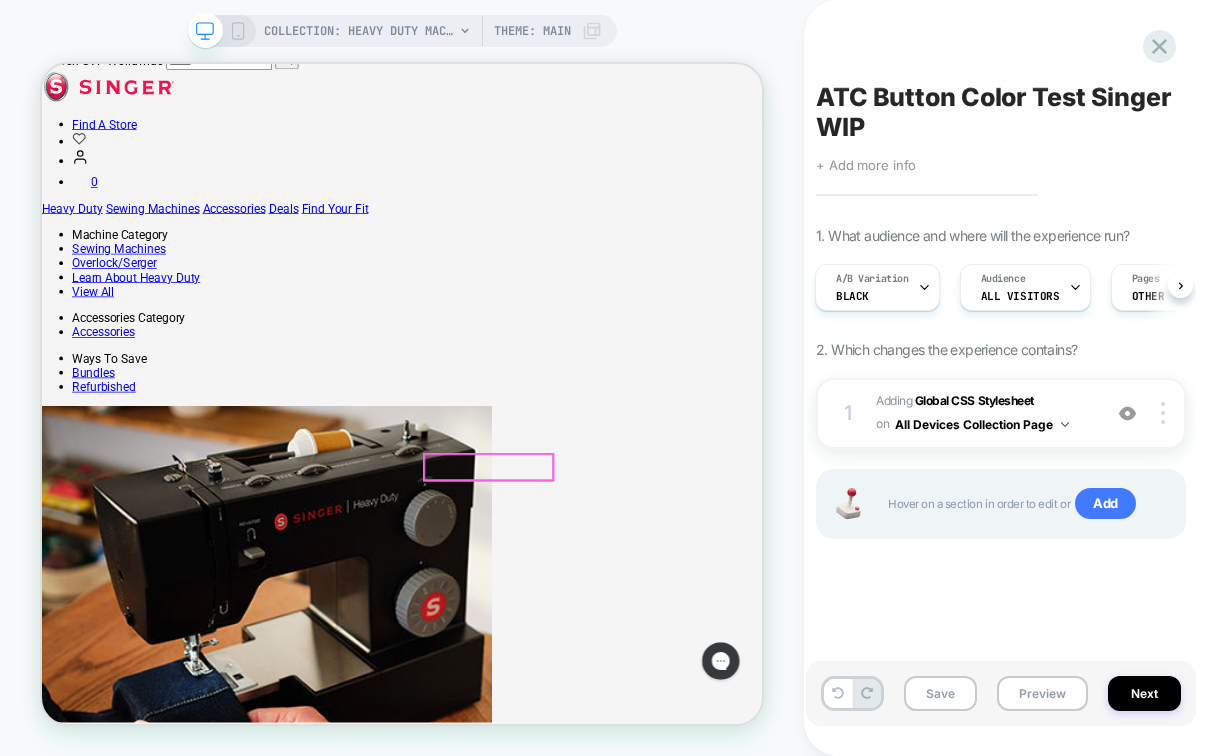 scroll, scrollTop: 382, scrollLeft: 0, axis: vertical 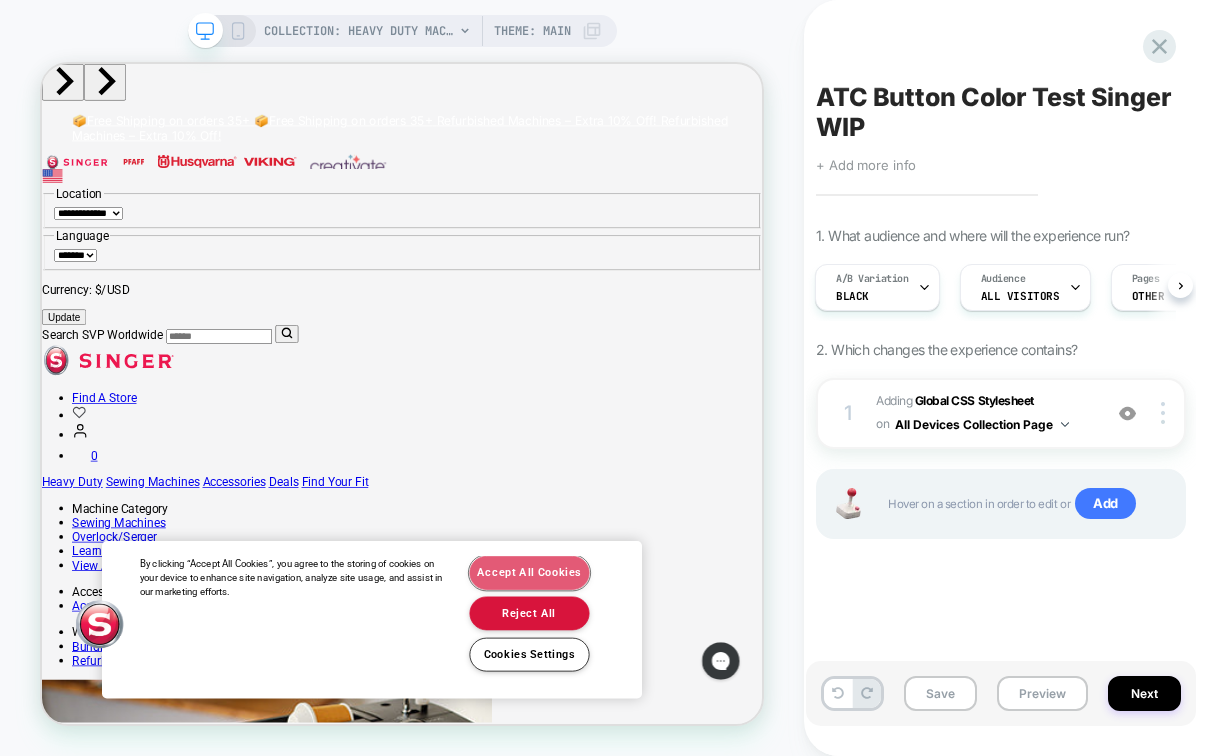 click on "Accept All Cookies" at bounding box center (692, 742) 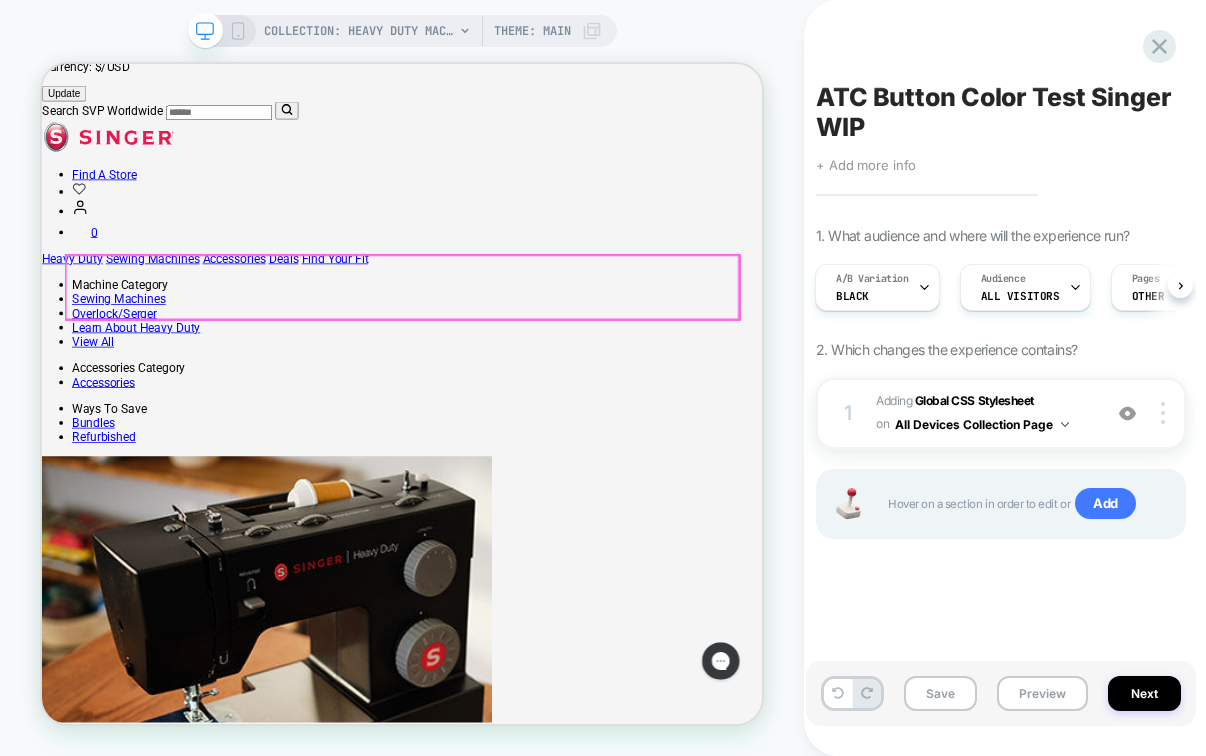 scroll, scrollTop: 328, scrollLeft: 0, axis: vertical 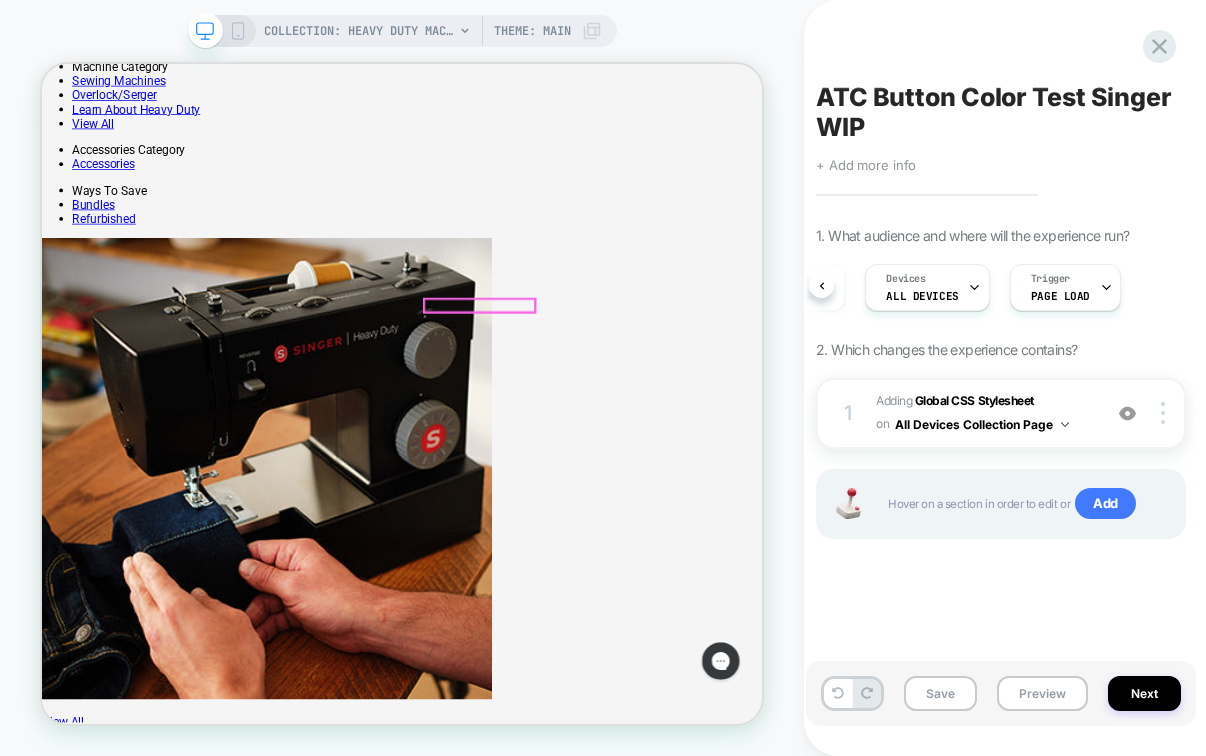 click on "Compare" at bounding box center [593, 14034] 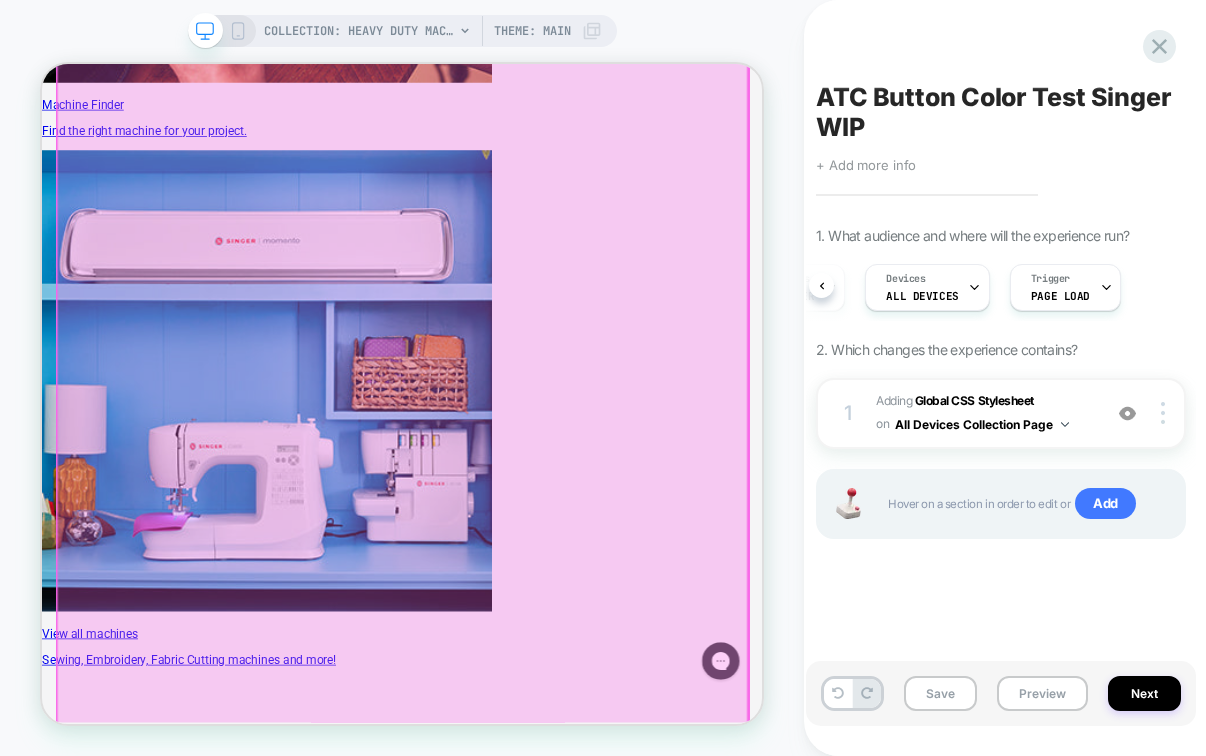 scroll, scrollTop: 2762, scrollLeft: 0, axis: vertical 